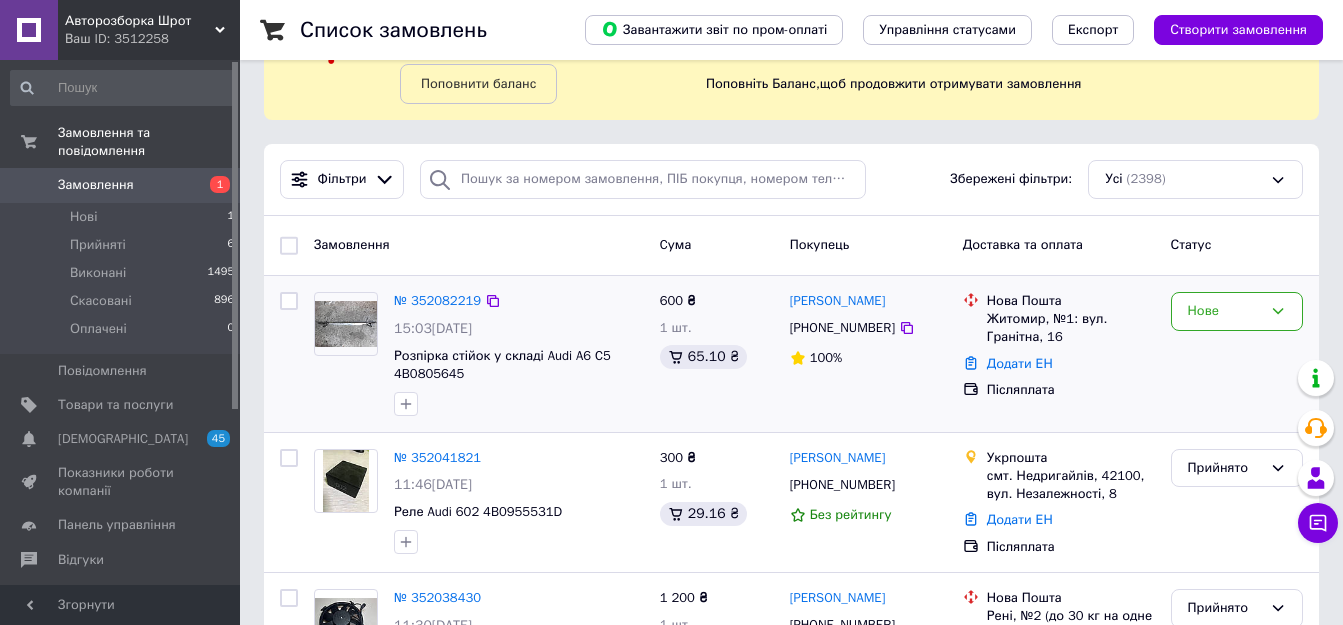 scroll, scrollTop: 100, scrollLeft: 0, axis: vertical 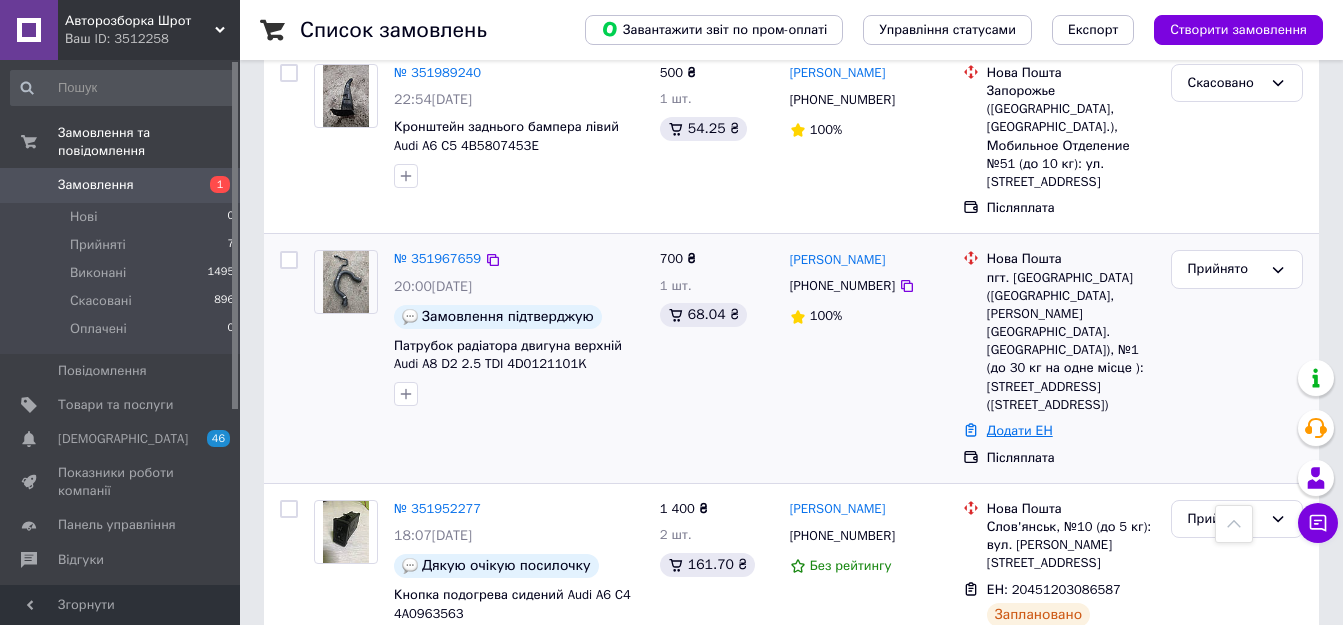 click on "Додати ЕН" at bounding box center [1020, 430] 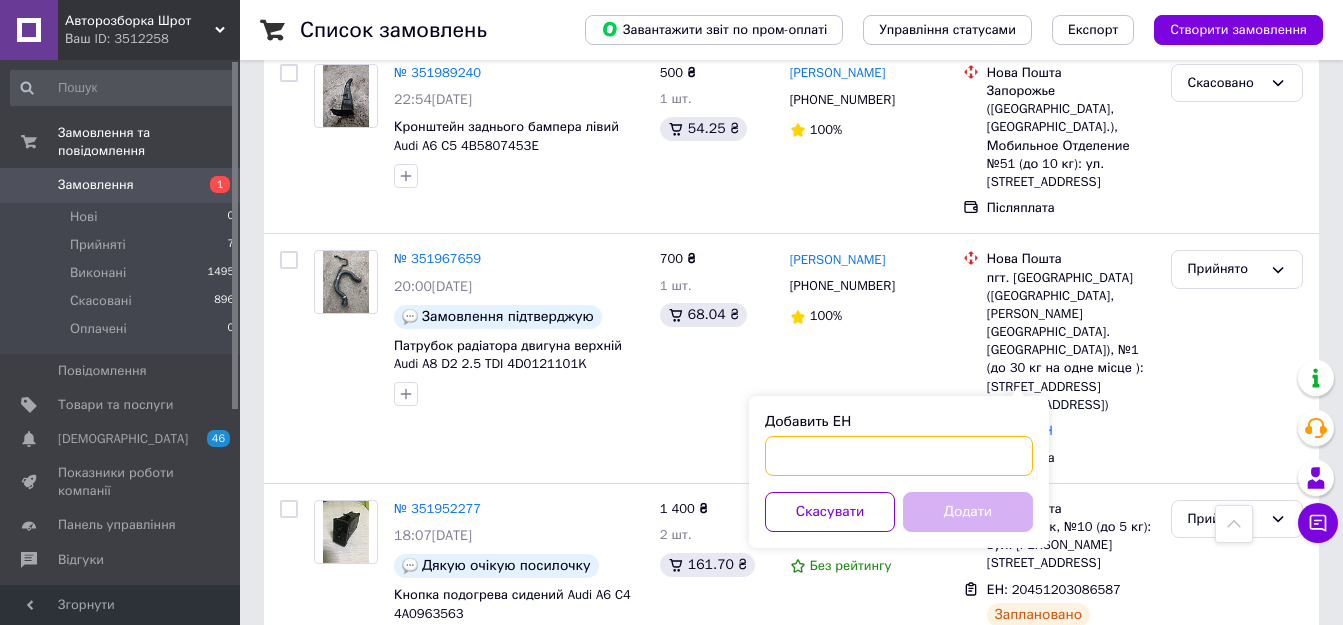 click on "Добавить ЕН" at bounding box center [899, 456] 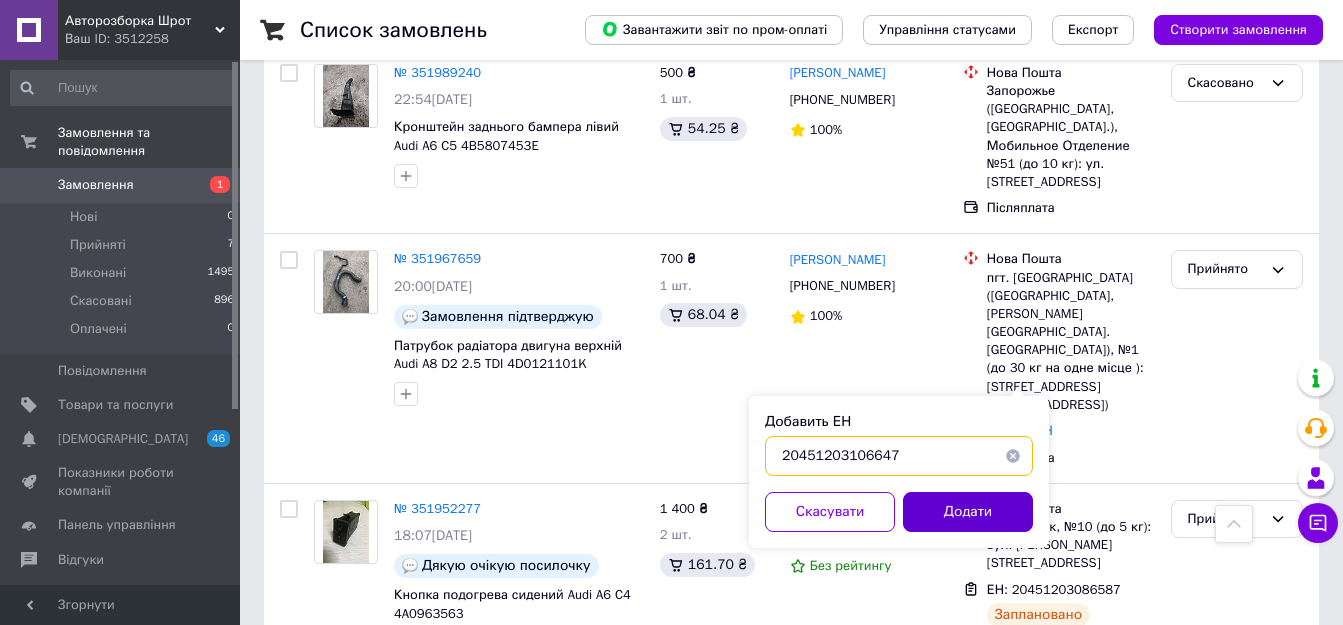 type on "20451203106647" 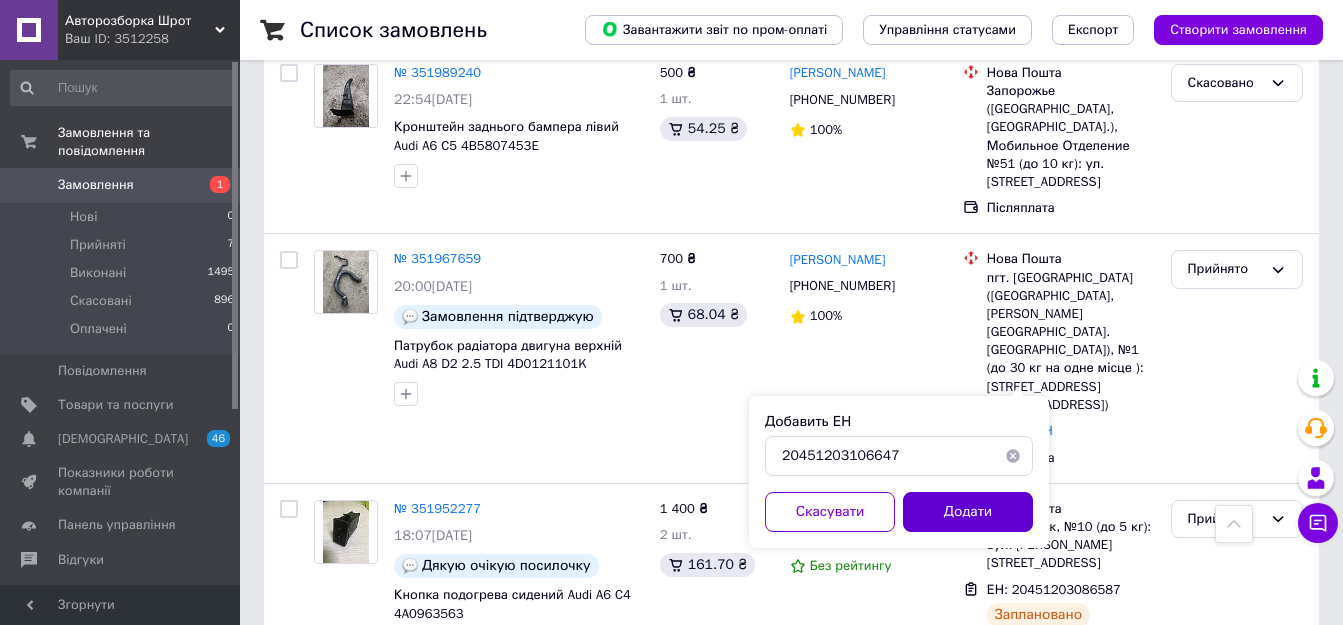 click on "Додати" at bounding box center [968, 512] 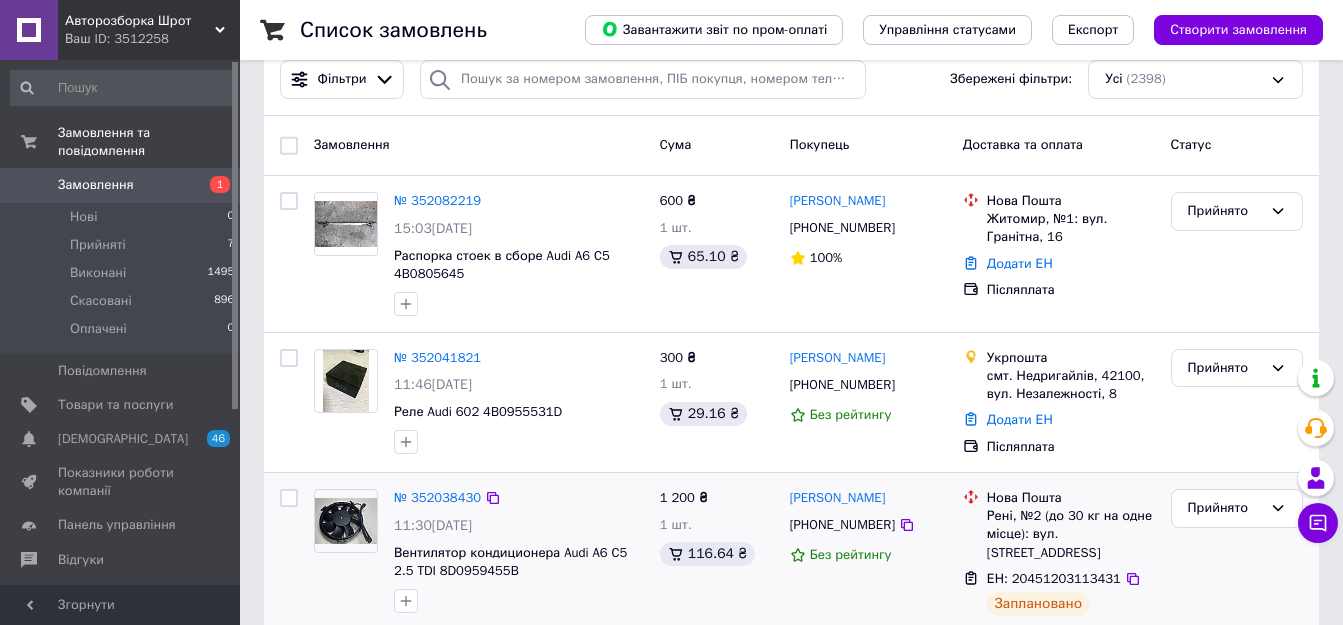 scroll, scrollTop: 100, scrollLeft: 0, axis: vertical 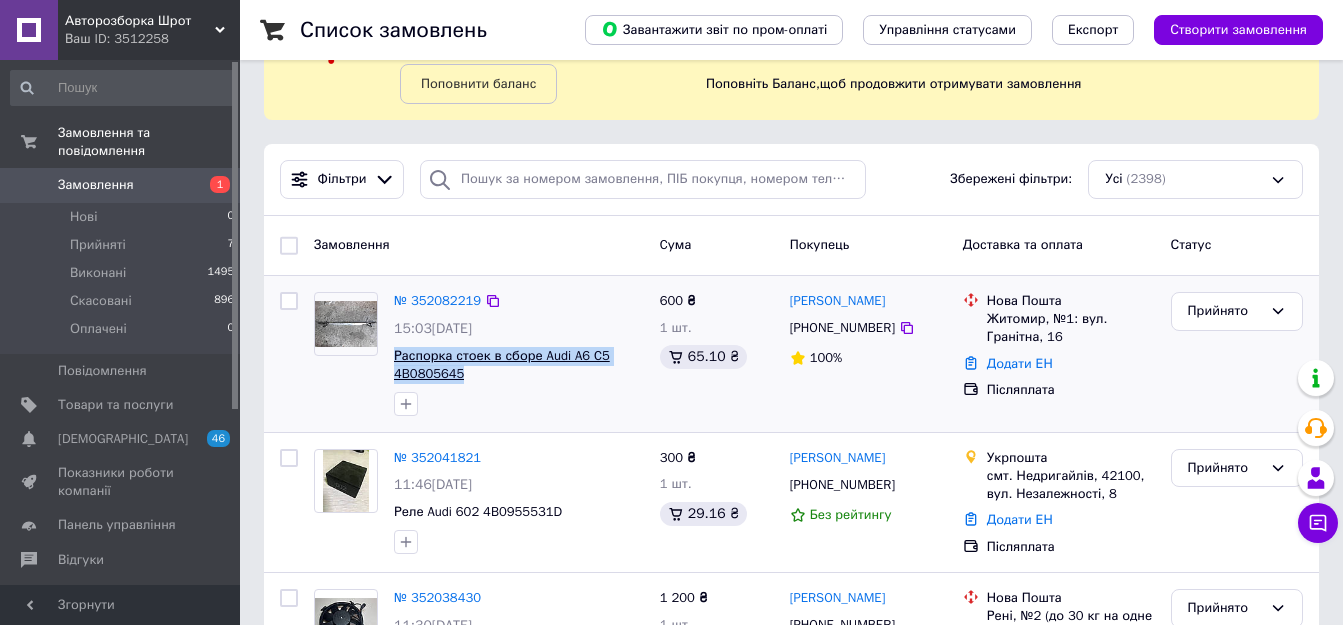 drag, startPoint x: 475, startPoint y: 376, endPoint x: 394, endPoint y: 362, distance: 82.20097 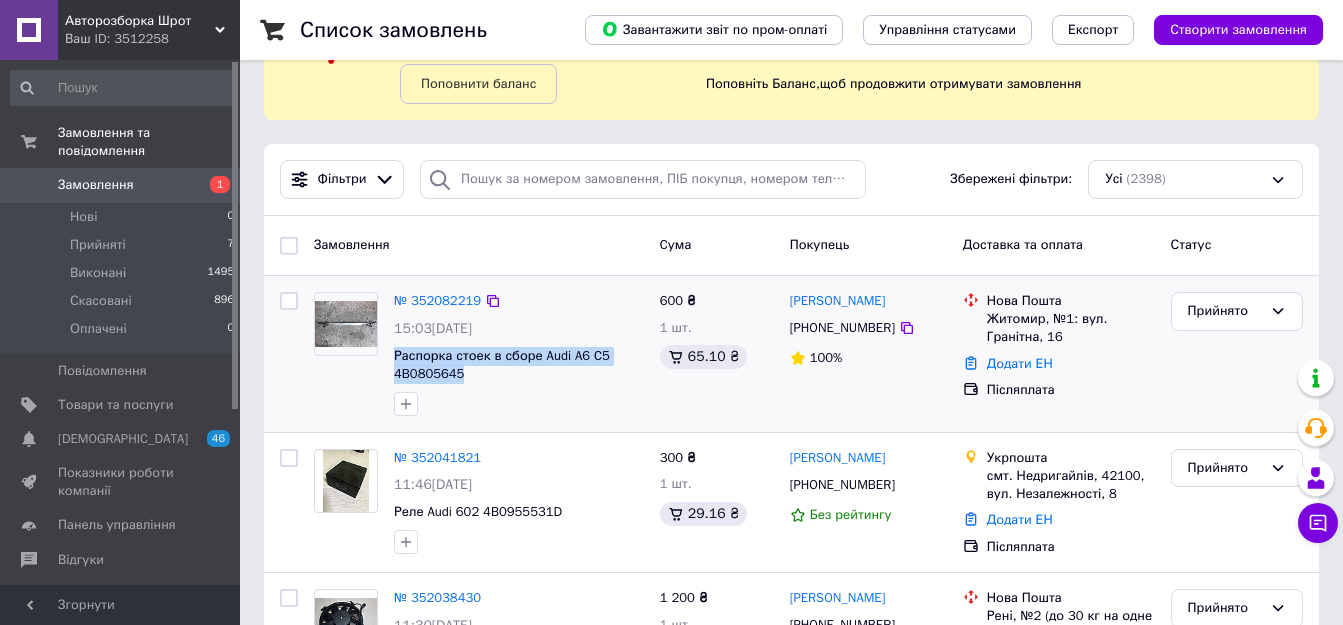 copy on "Распорка стоек в сборе Audi A6 C5 4B0805645" 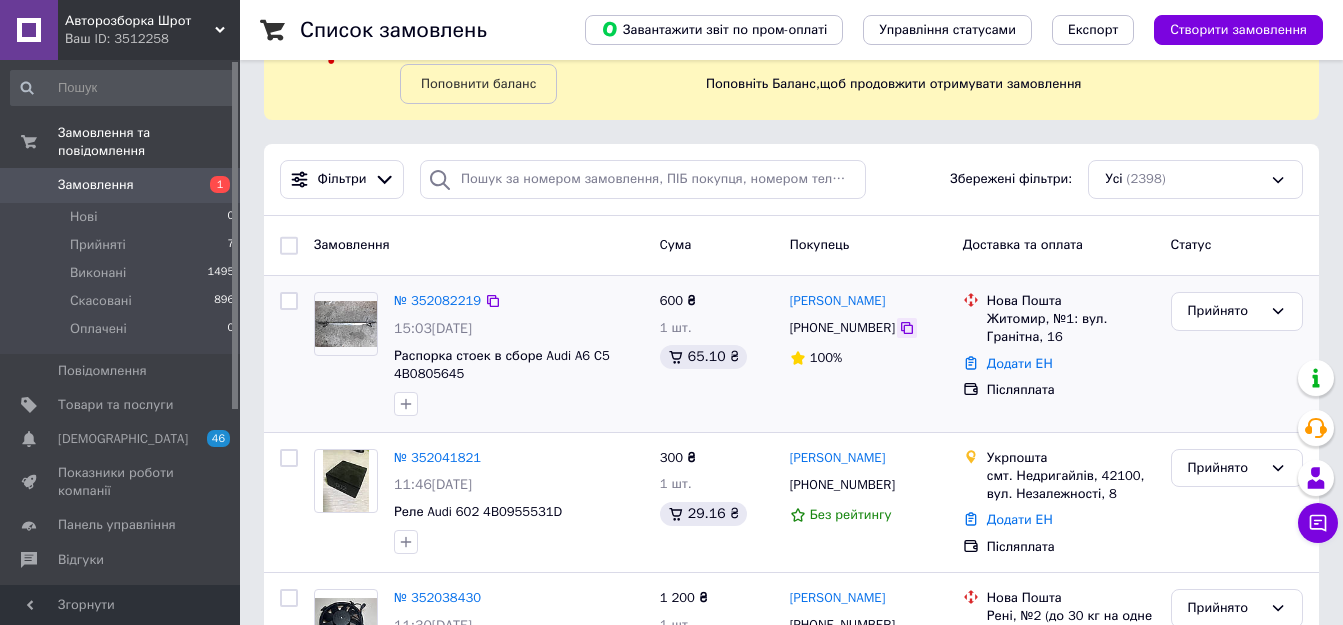 click 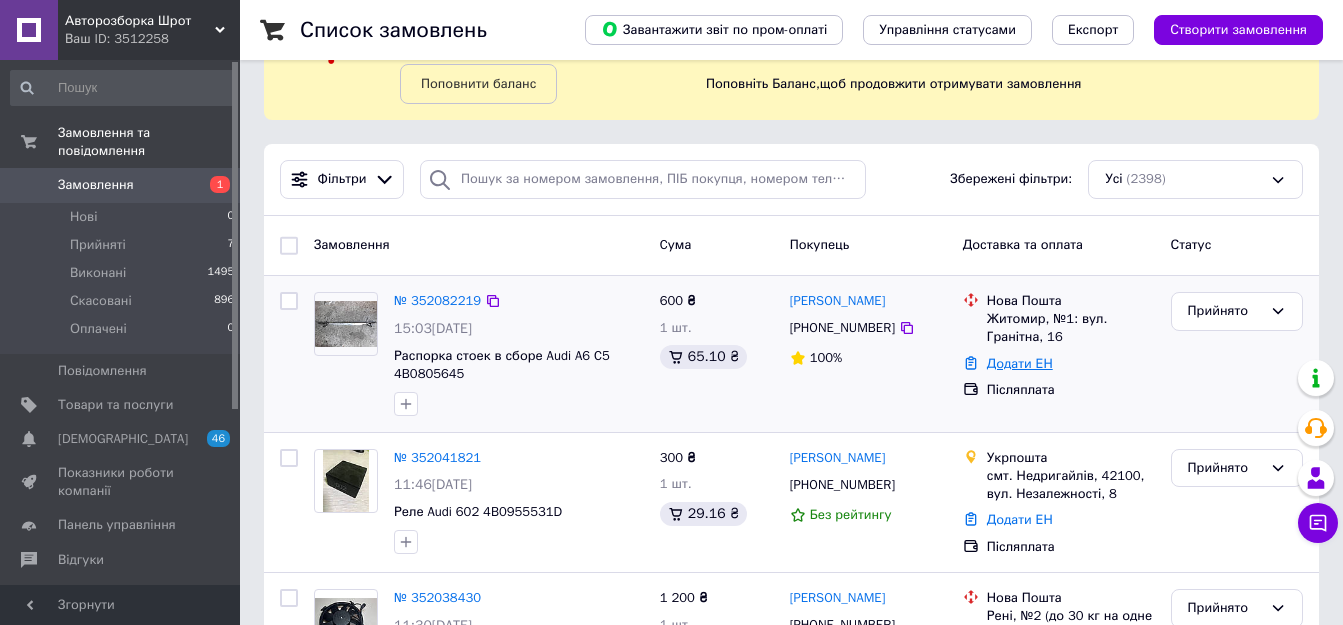 click on "Додати ЕН" at bounding box center (1020, 363) 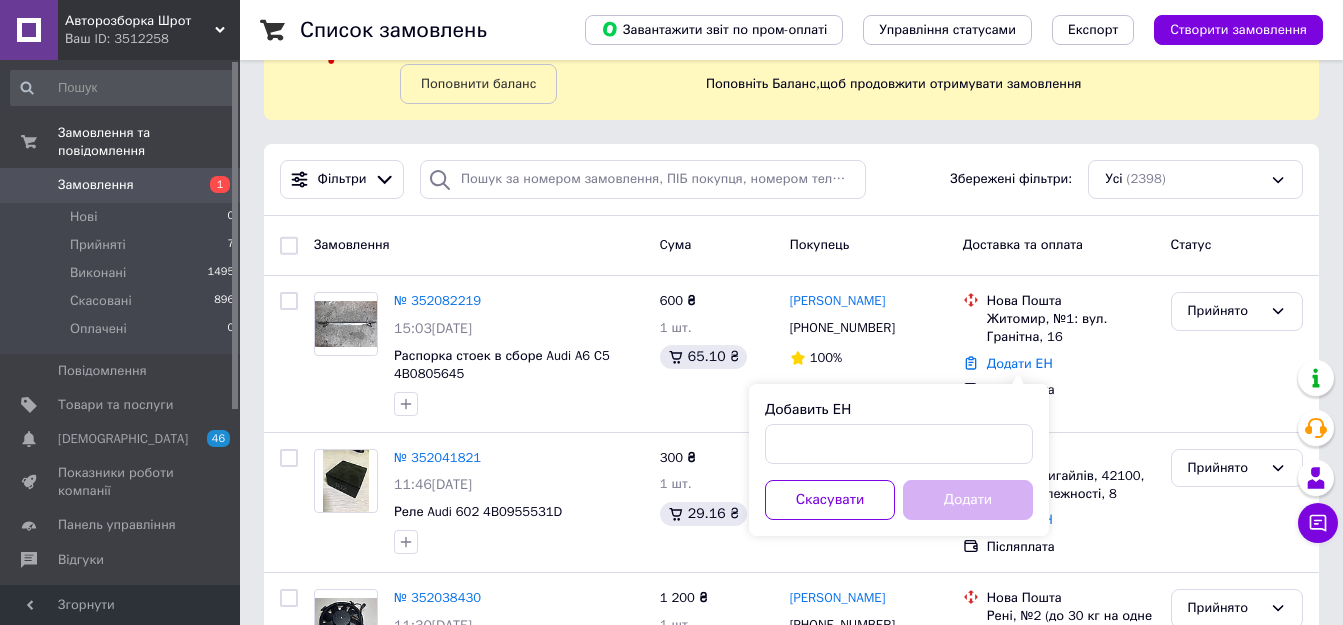 click on "Добавить ЕН Скасувати Додати" at bounding box center [899, 460] 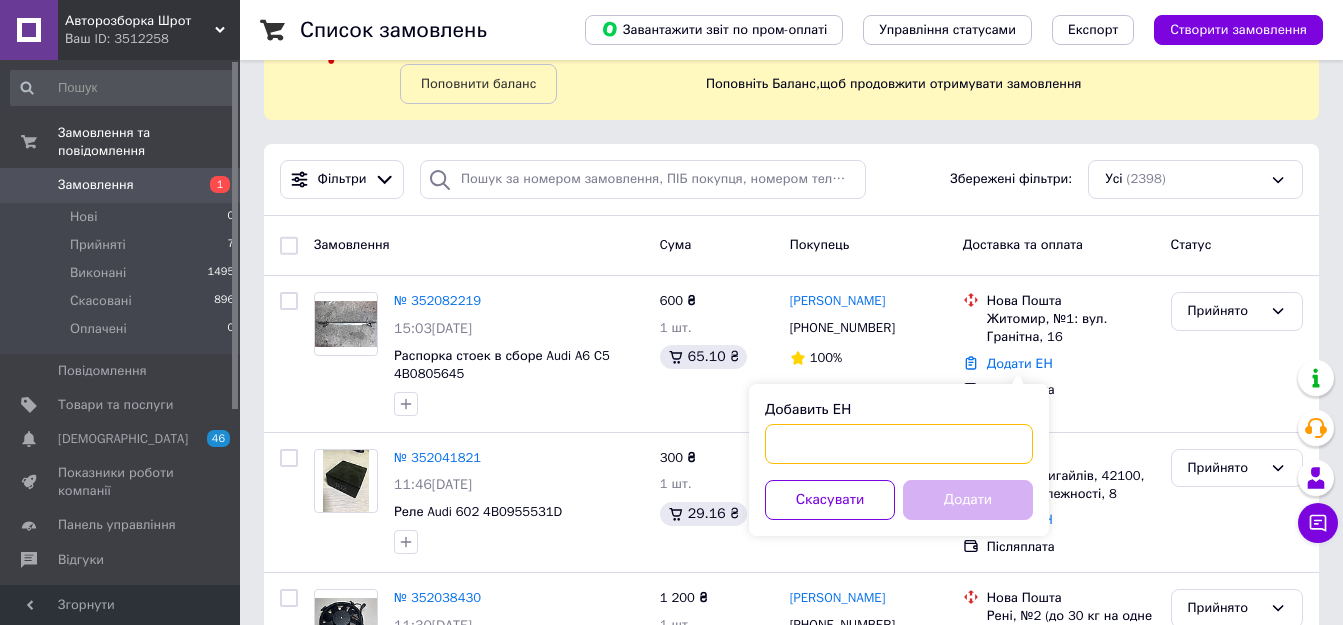 click on "Добавить ЕН" at bounding box center [899, 444] 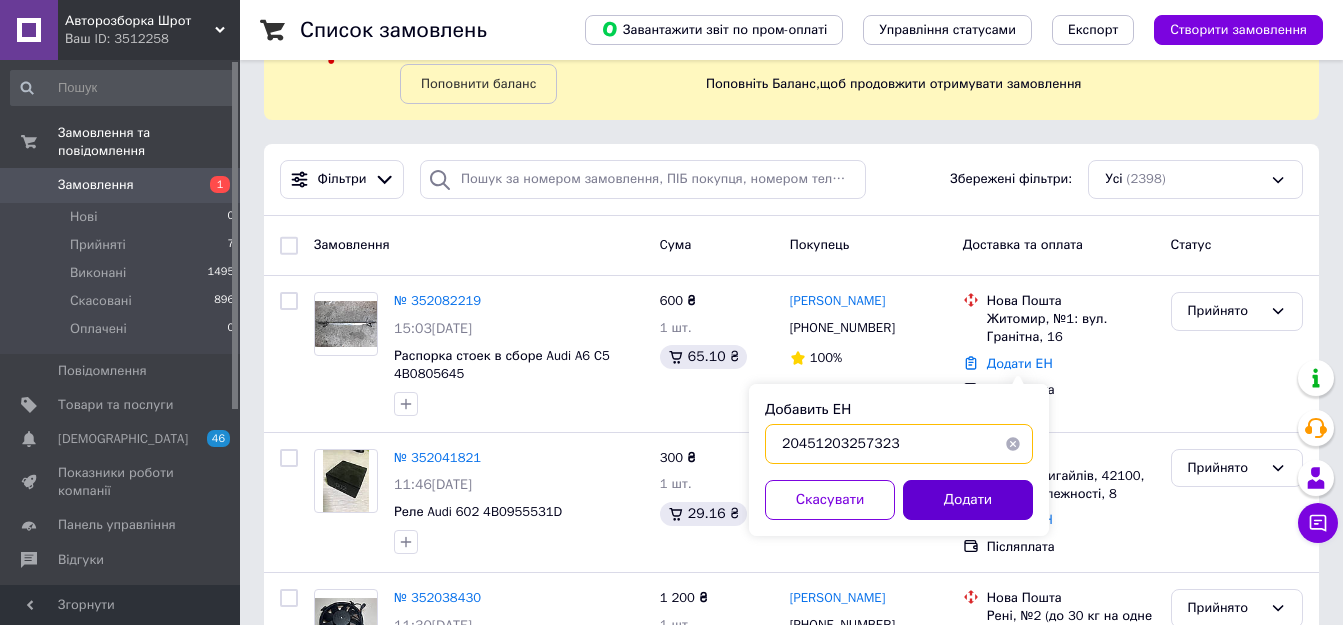 type on "20451203257323" 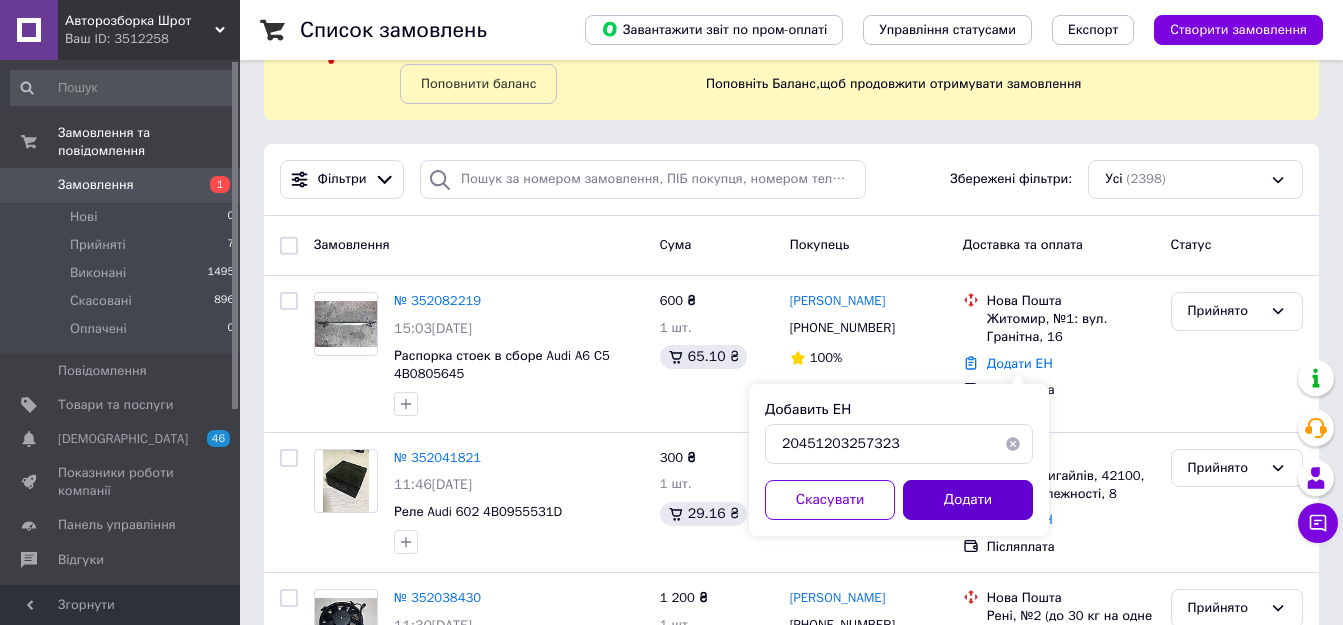 click on "Додати" at bounding box center [968, 500] 